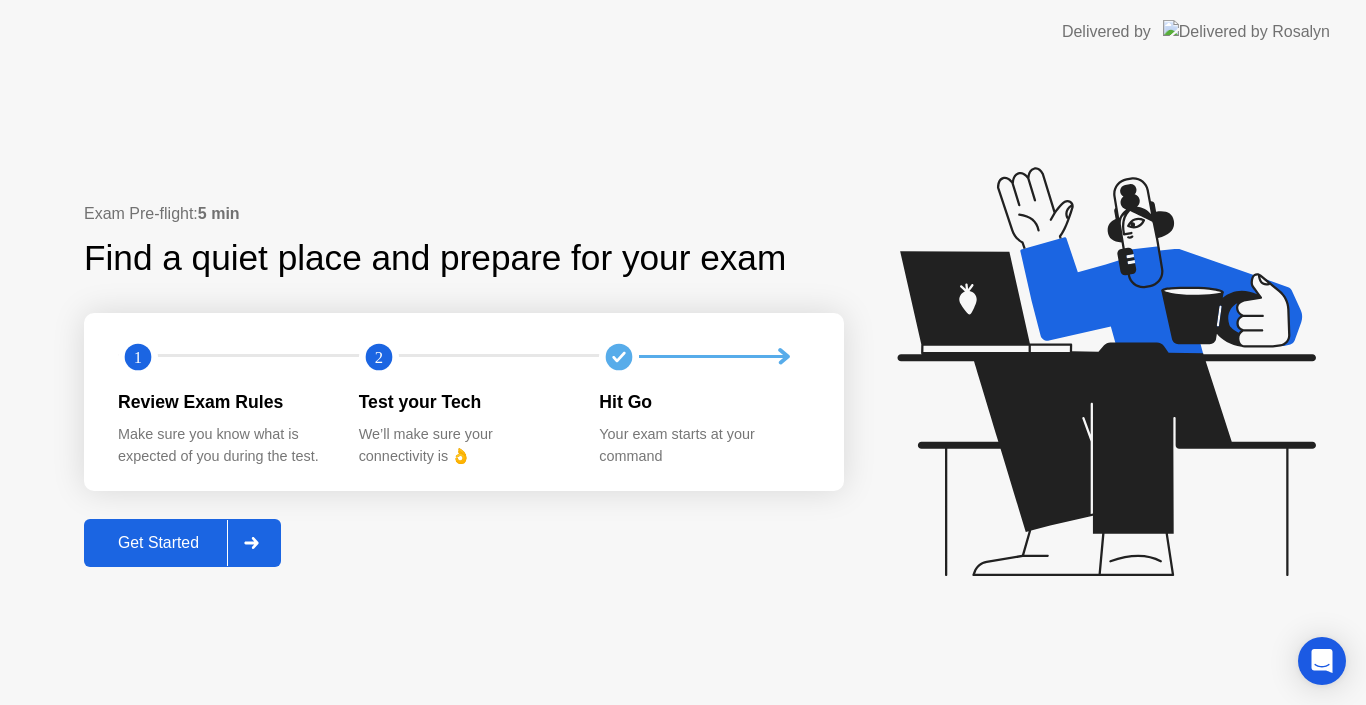 click on "Get Started" 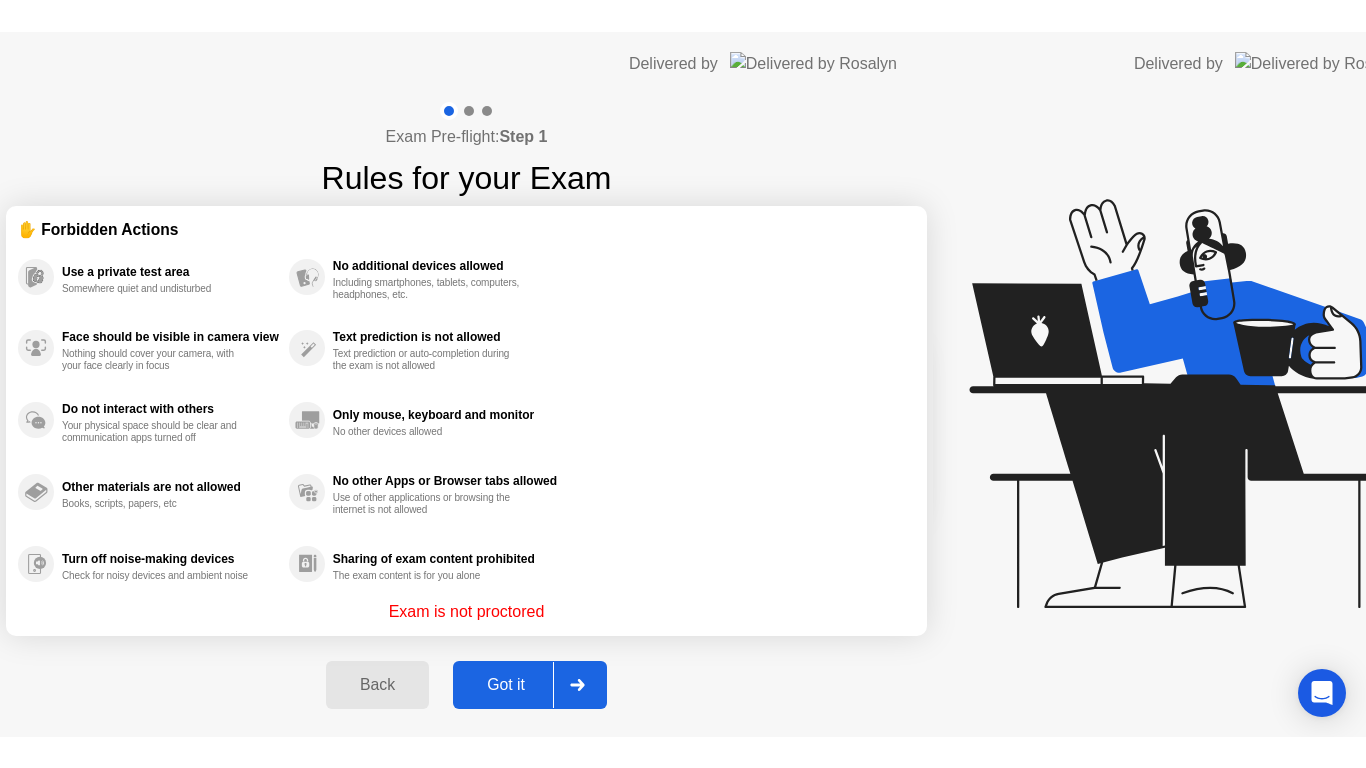 scroll, scrollTop: 0, scrollLeft: 0, axis: both 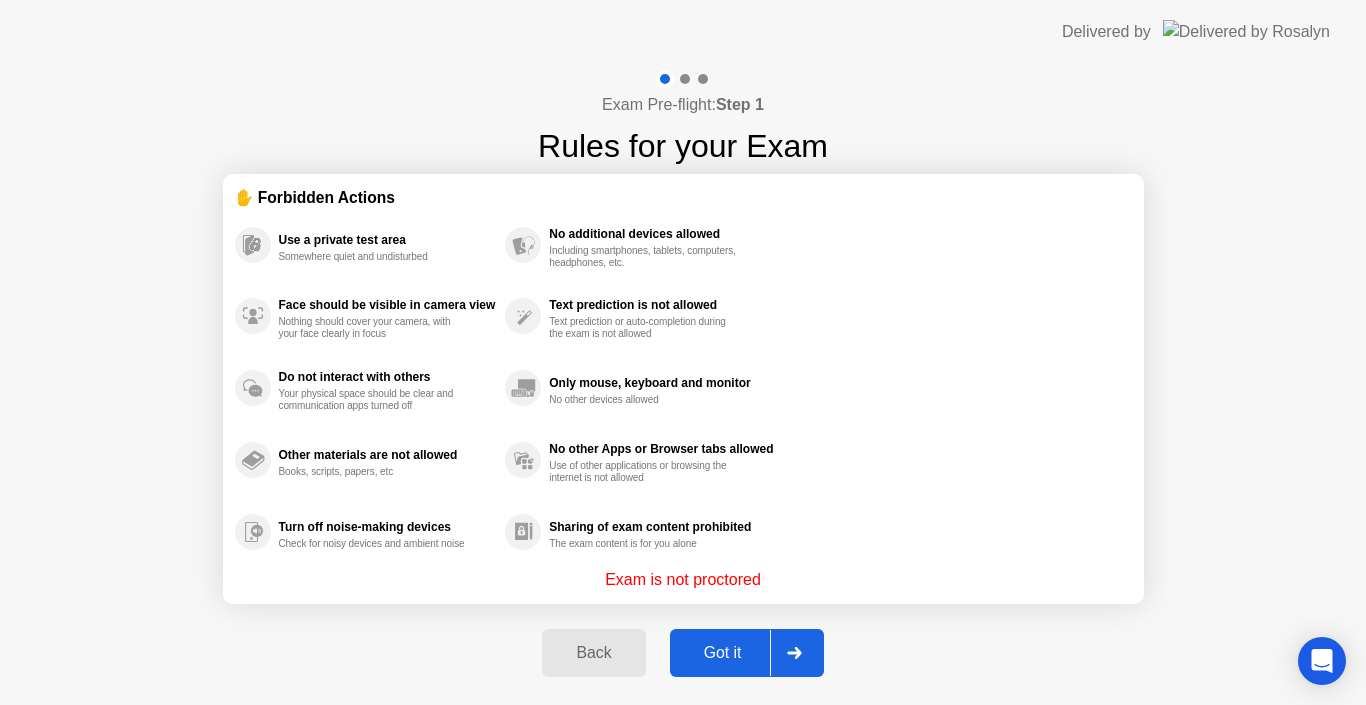 click on "Got it" 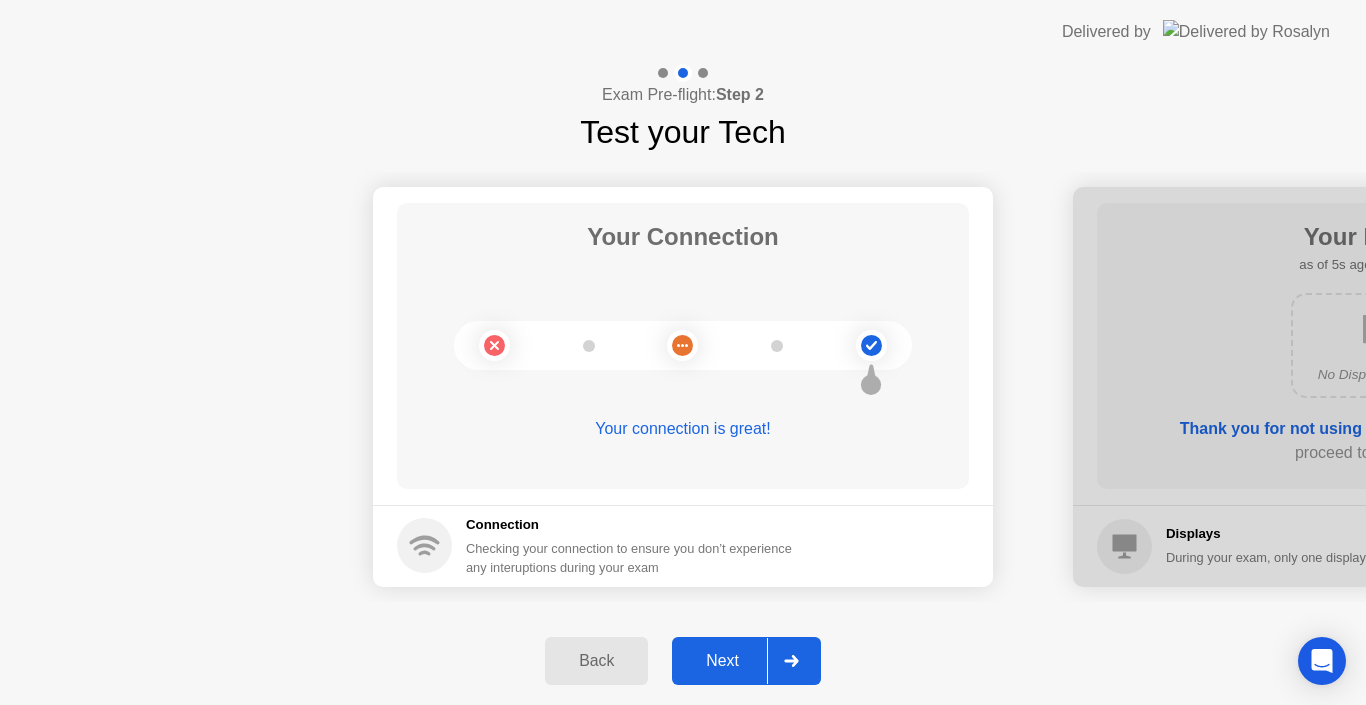 click on "Next" 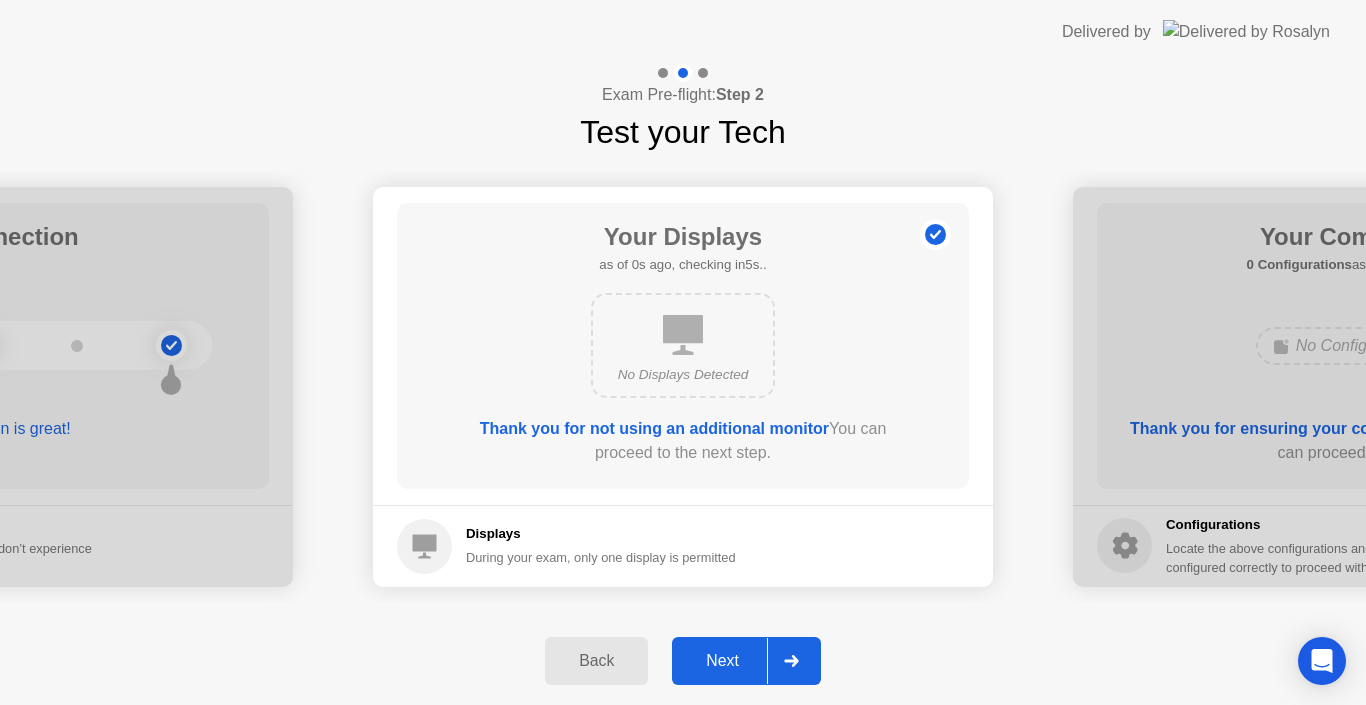 click on "Next" 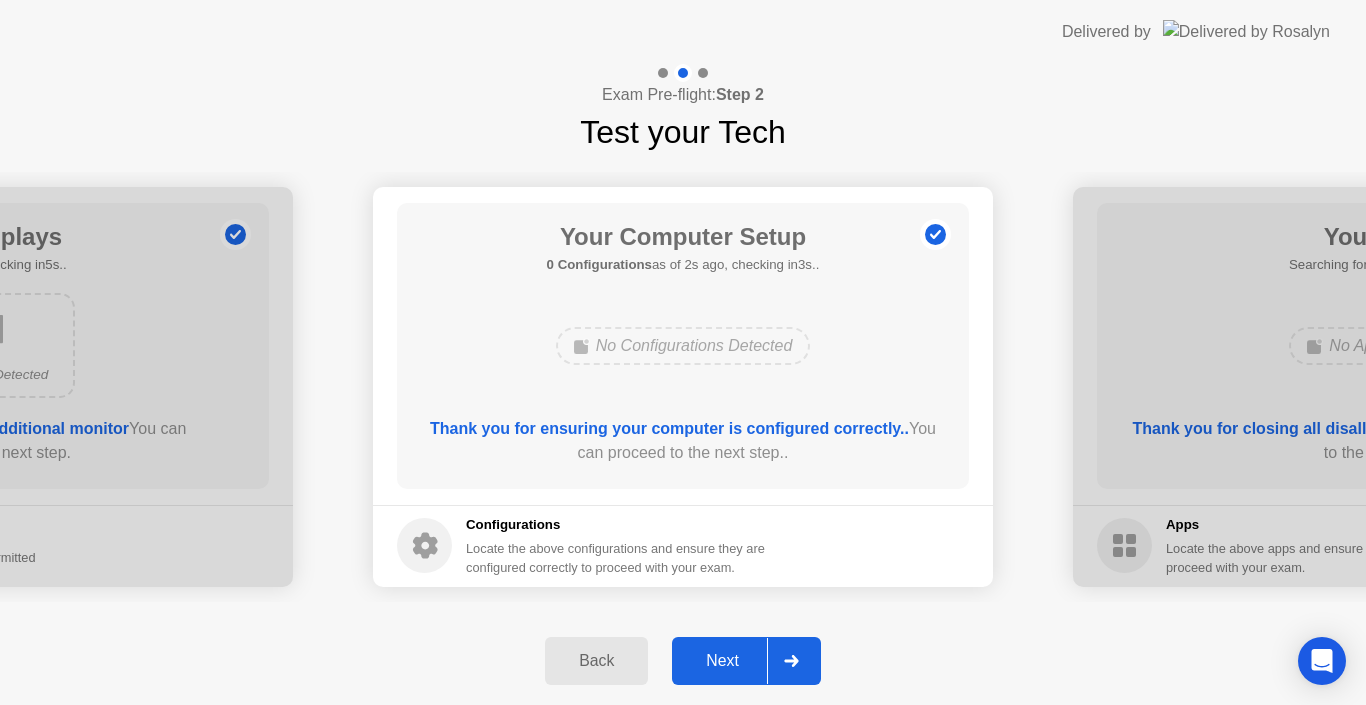 click on "Next" 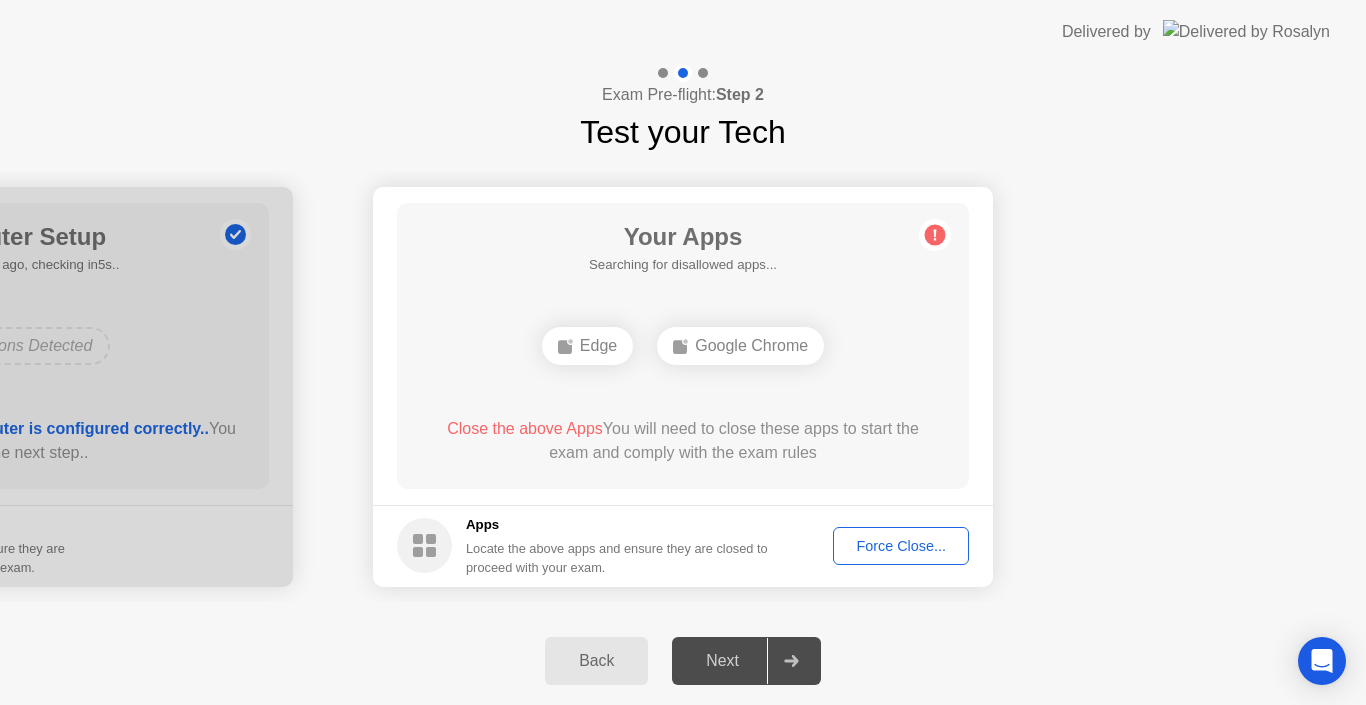 click on "Force Close..." 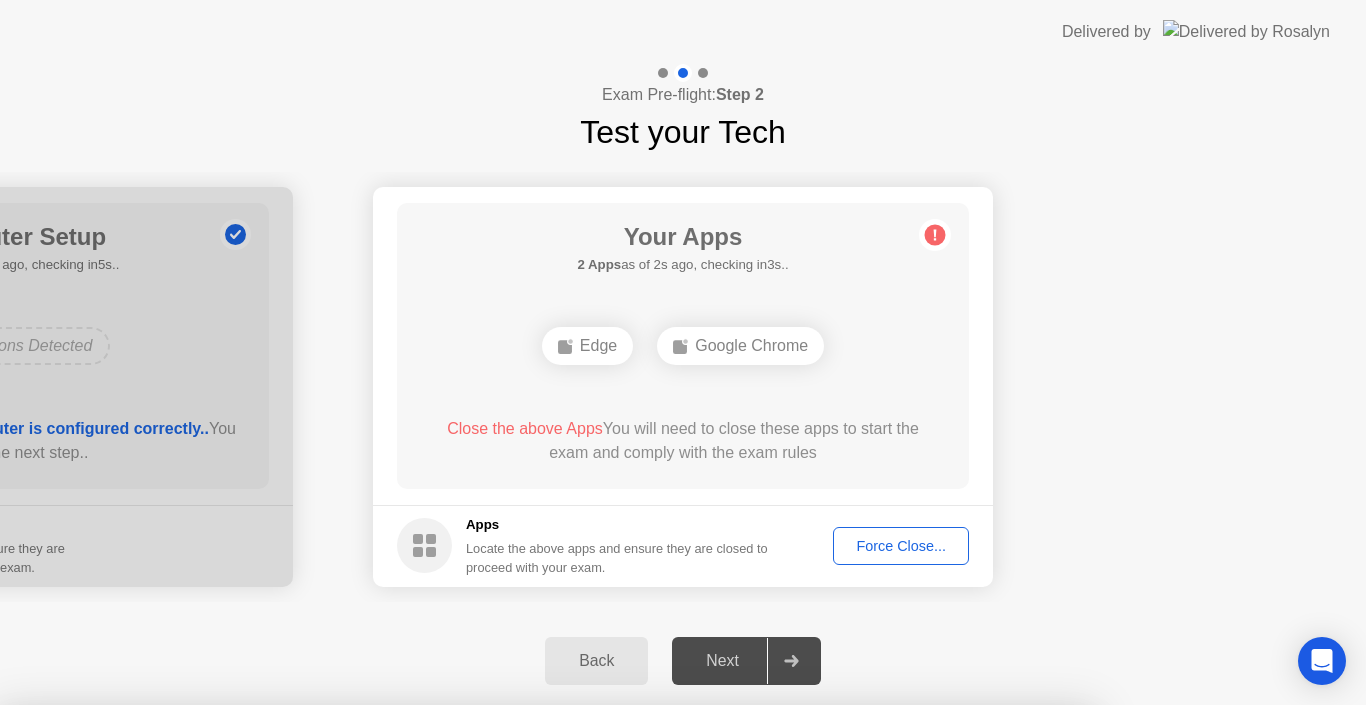 click on "Confirm" at bounding box center [613, 981] 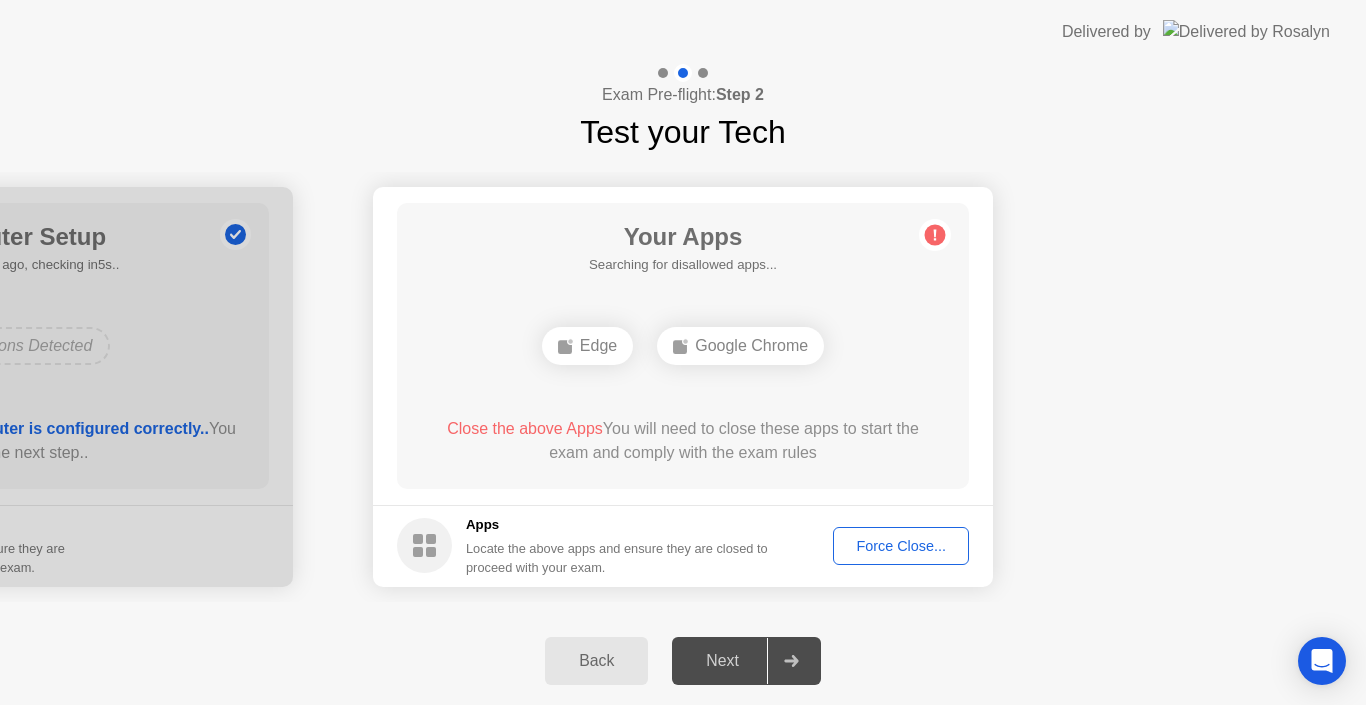 click on "Force Close..." 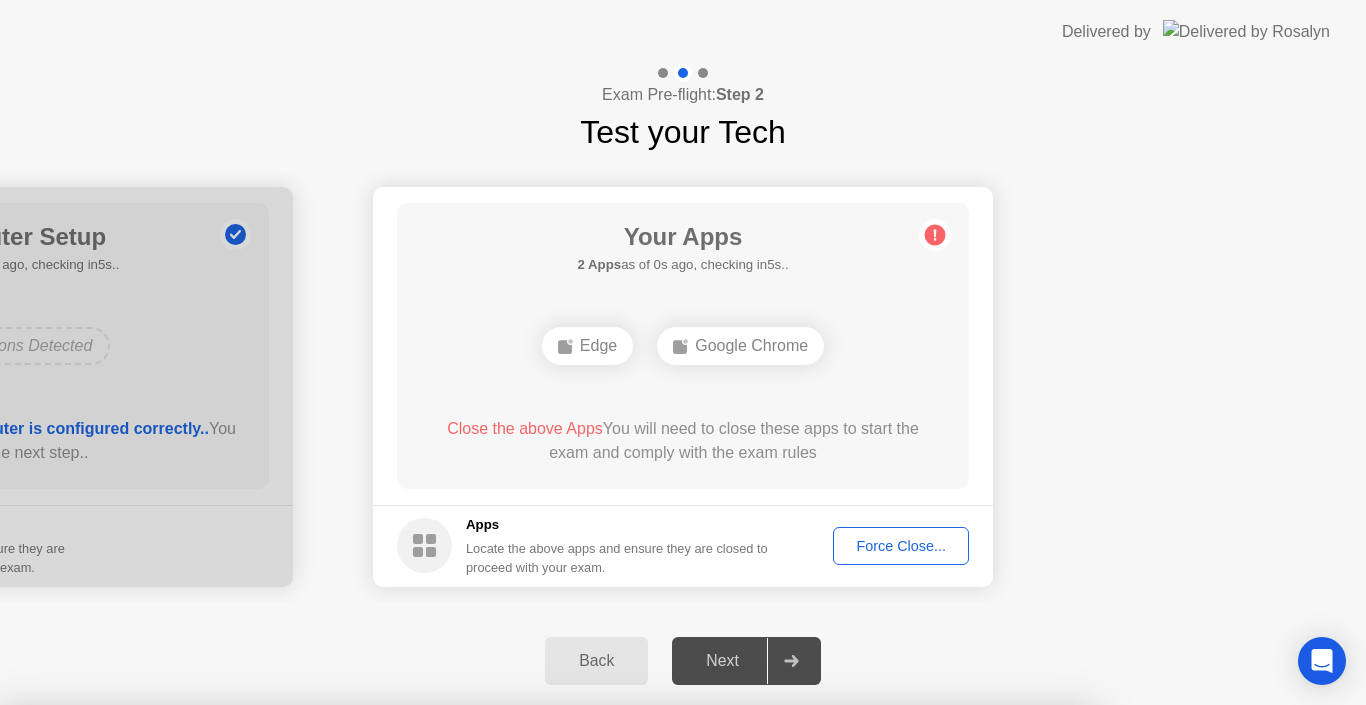 click on "Confirm" at bounding box center [613, 981] 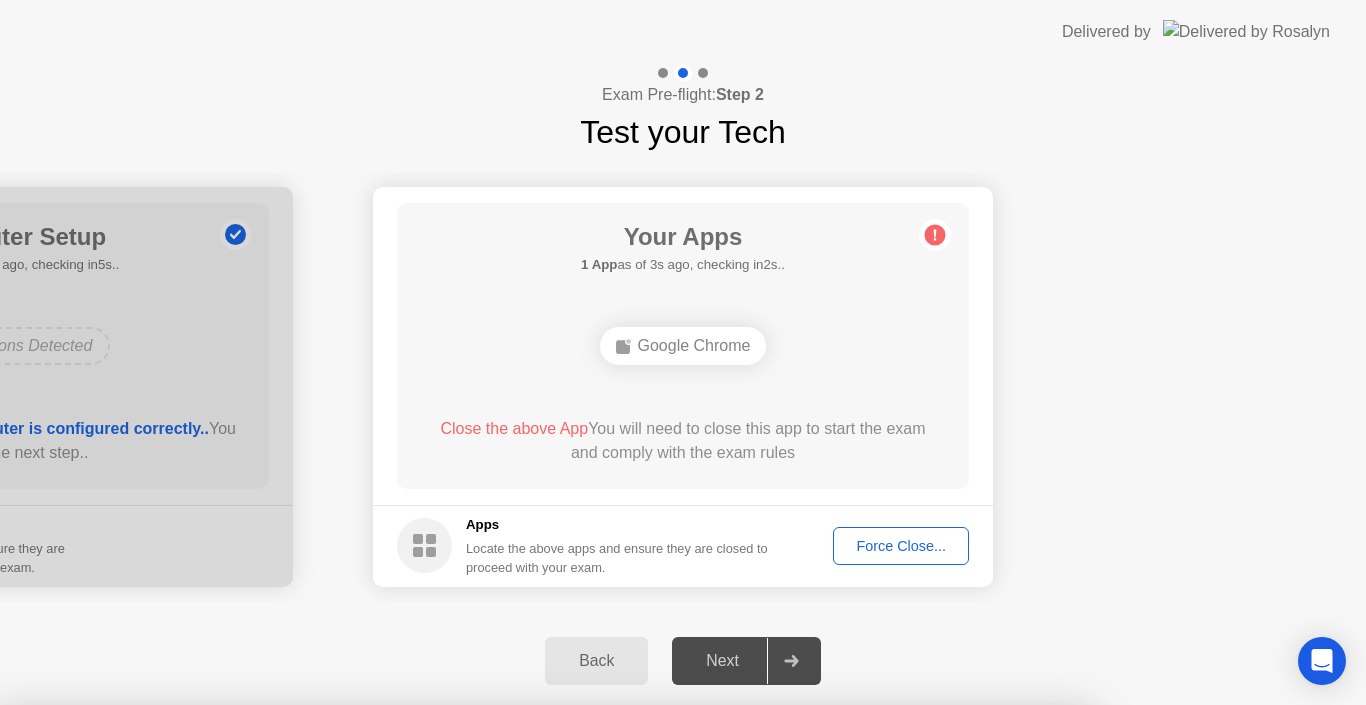 click on "Close" at bounding box center [465, 943] 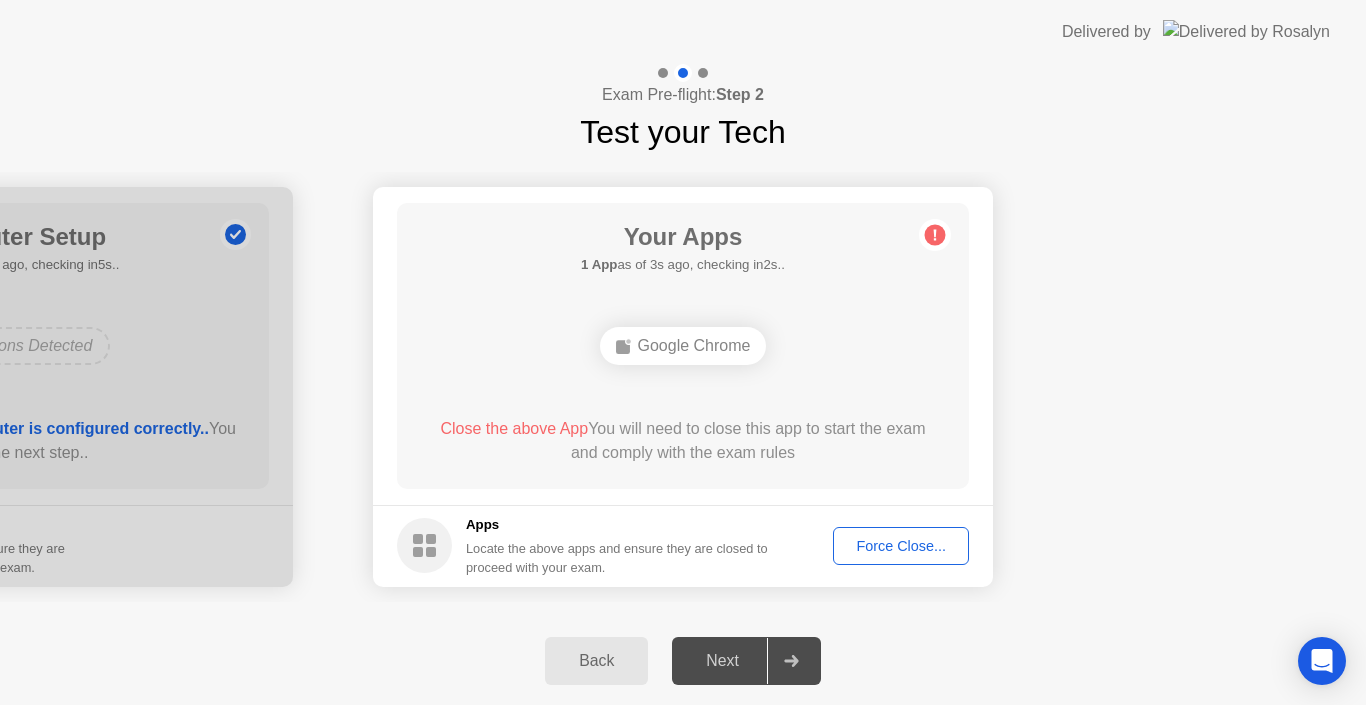 click on "Force Close..." 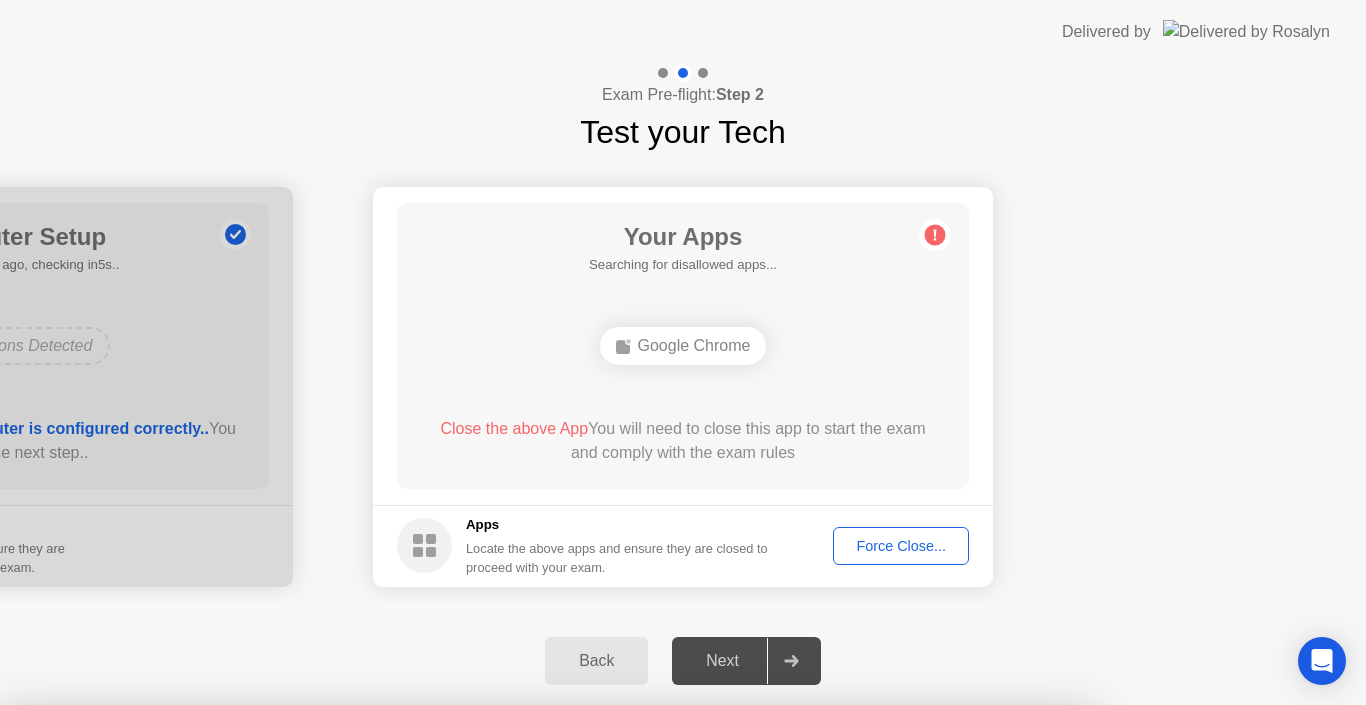 click on "Confirm" at bounding box center (613, 981) 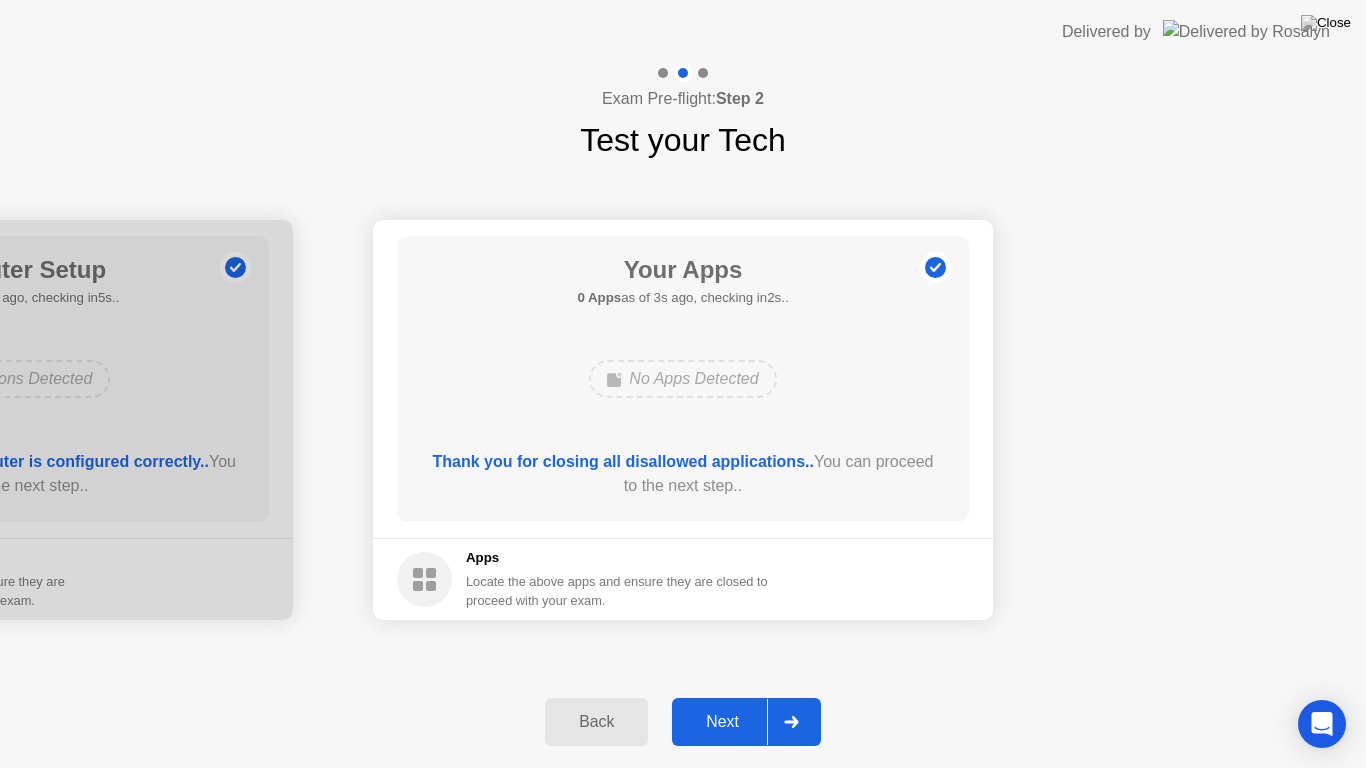 click on "Next" 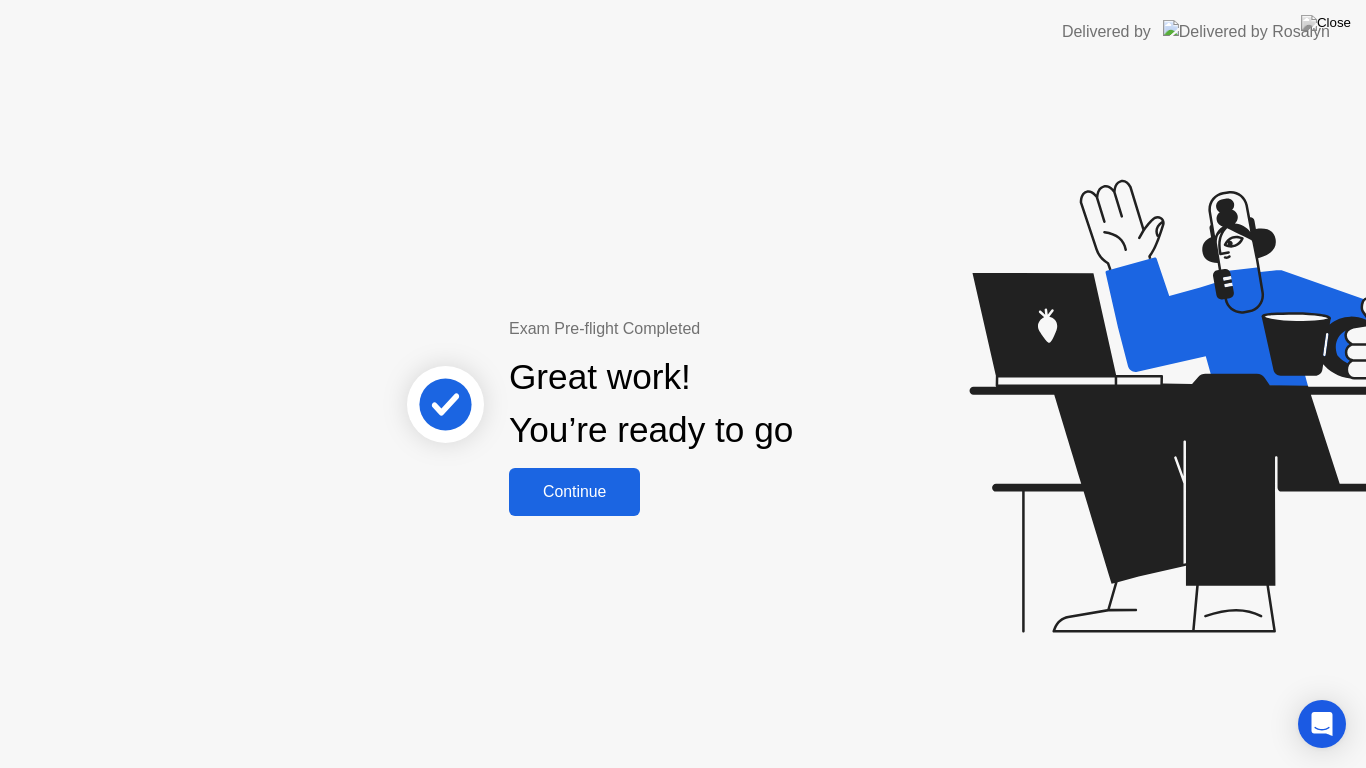 click on "Continue" 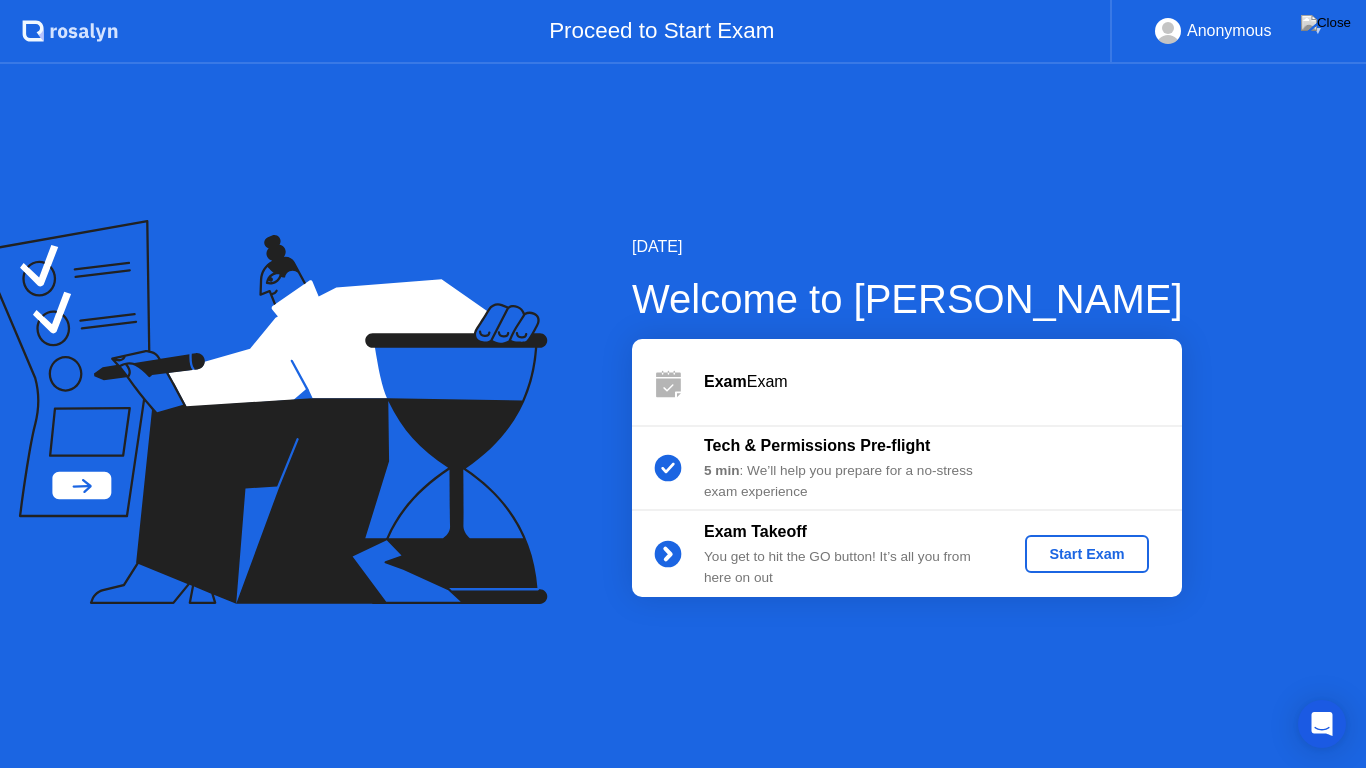 click on "Start Exam" 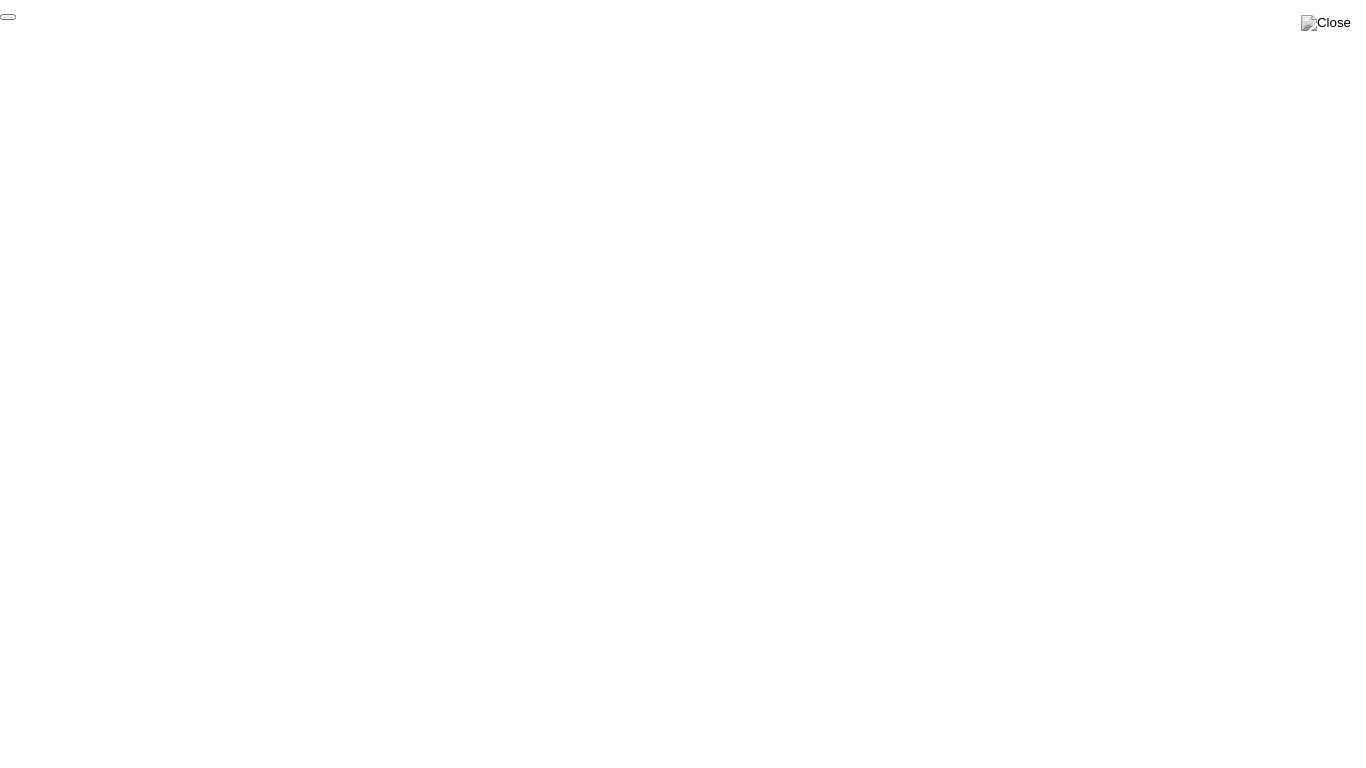 click on "End Proctoring Session" 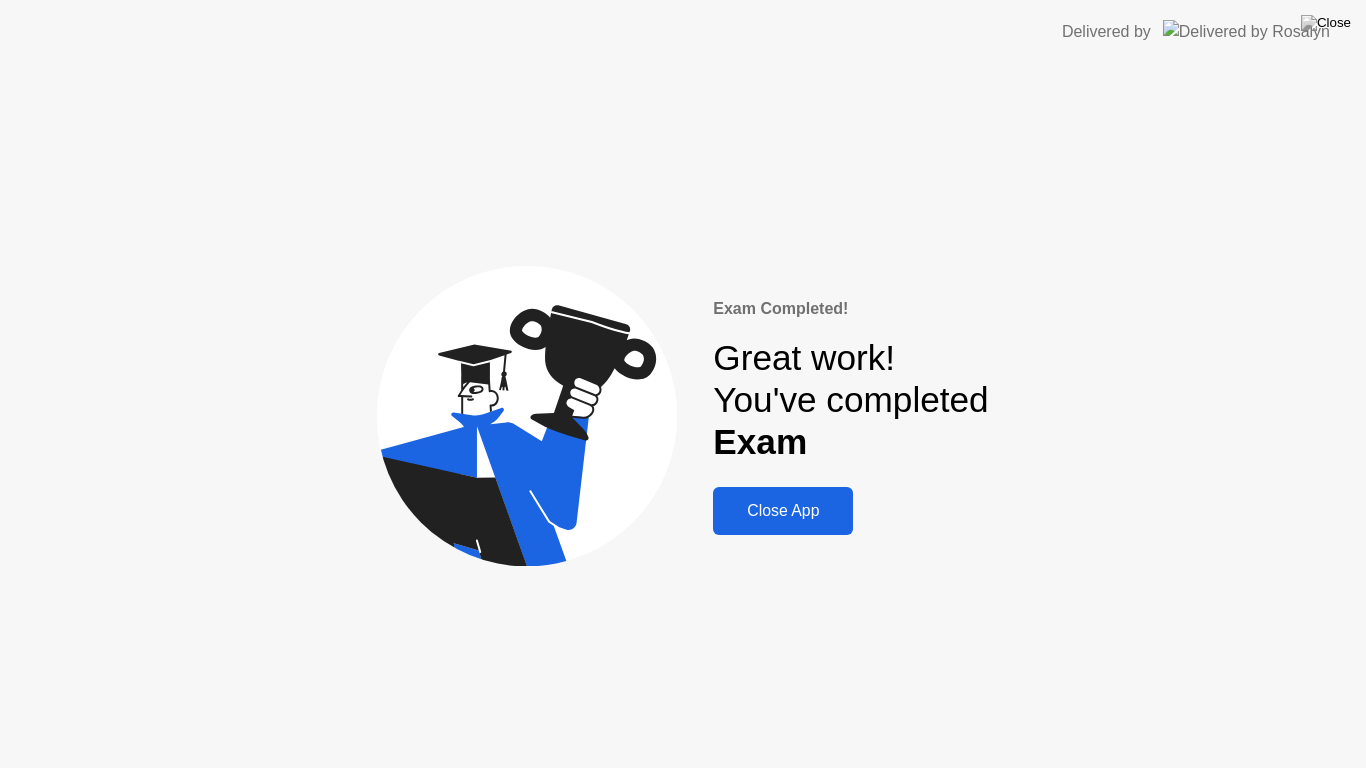 click on "Close App" 